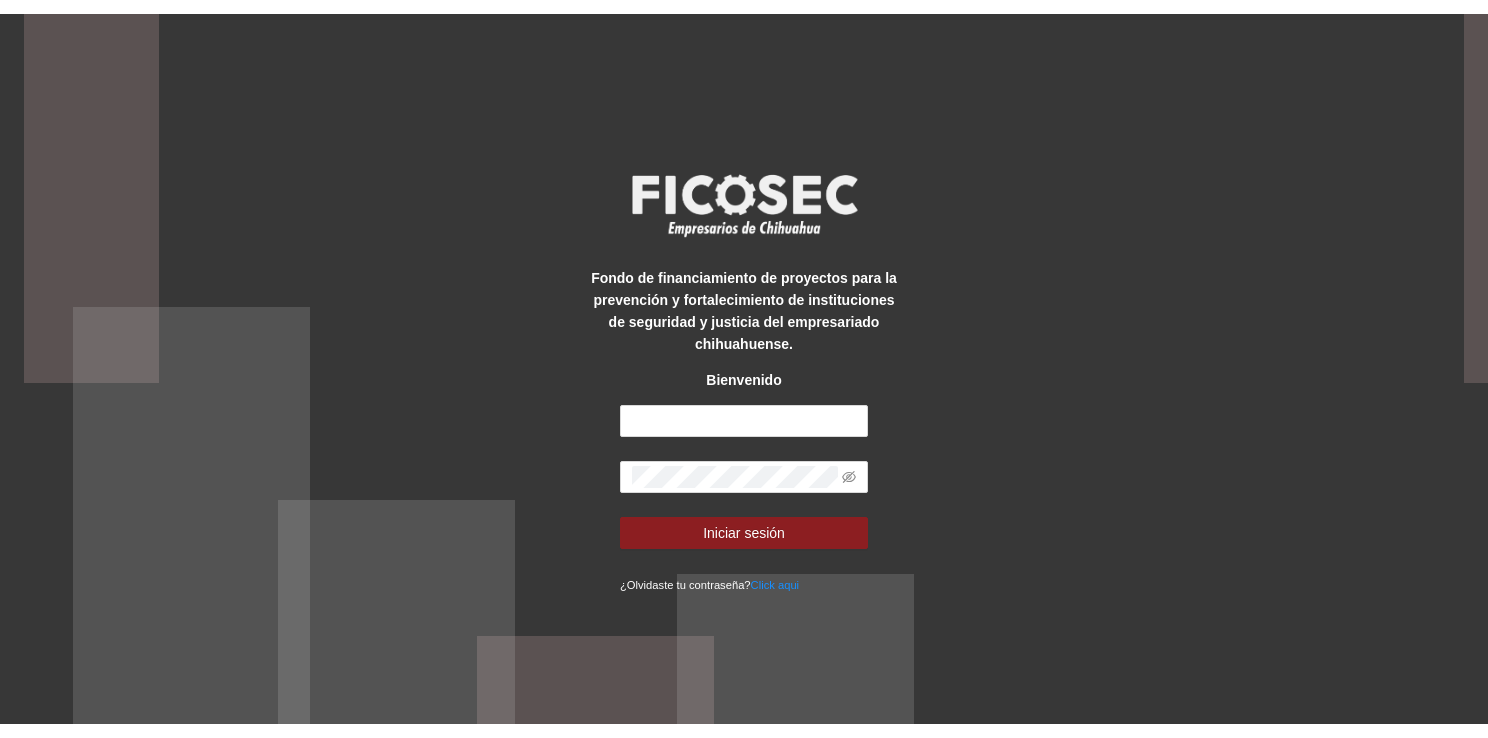 scroll, scrollTop: 0, scrollLeft: 0, axis: both 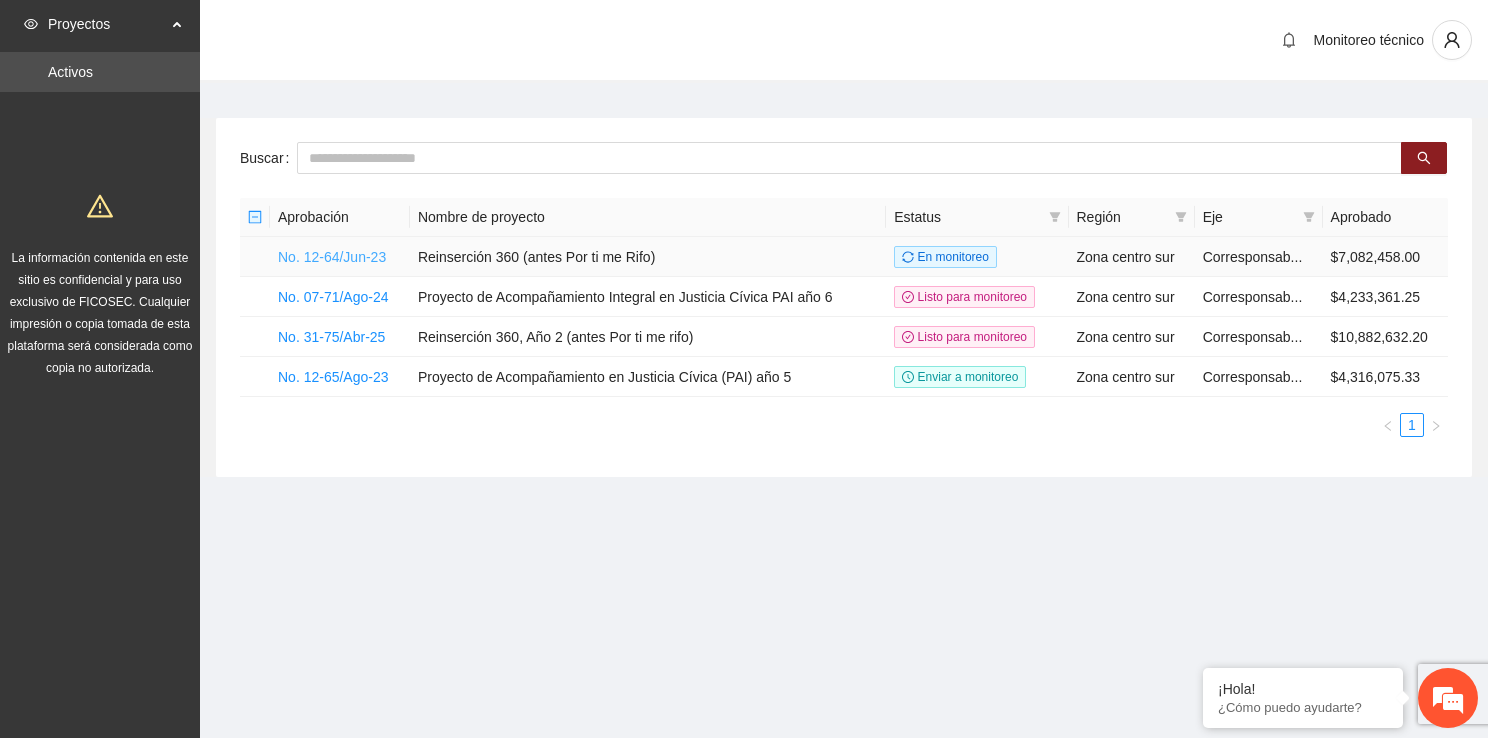 click on "No. 12-64/Jun-23" at bounding box center (332, 257) 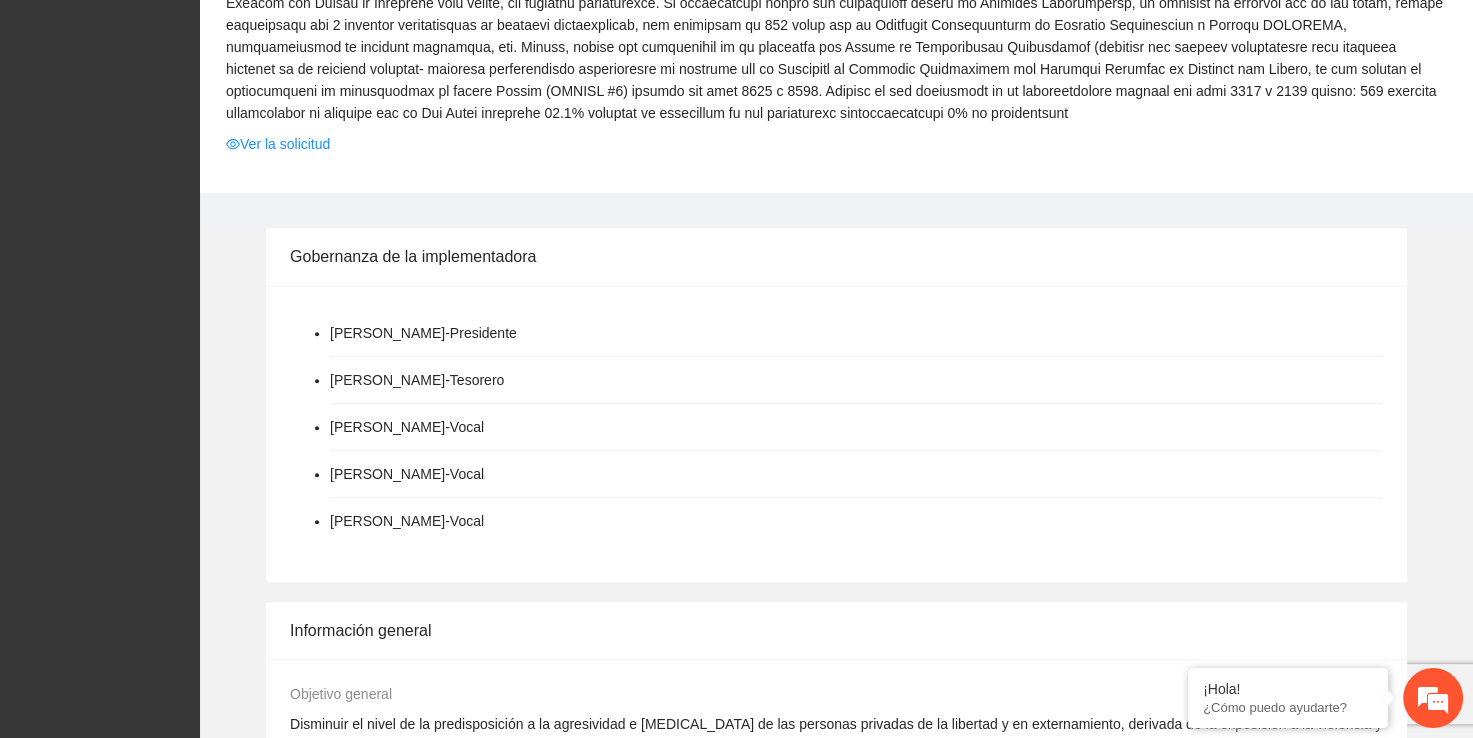 scroll, scrollTop: 1105, scrollLeft: 0, axis: vertical 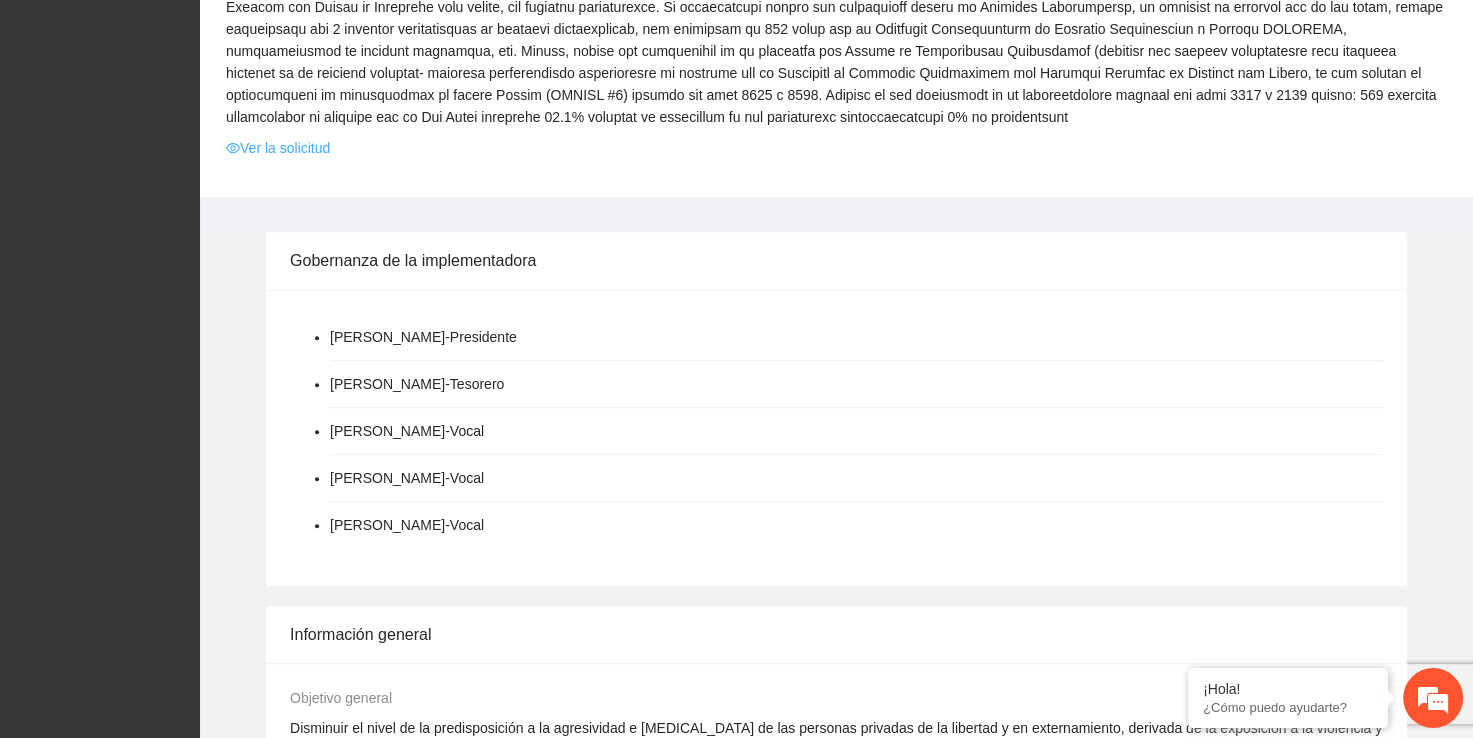 click on "Ver la solicitud" at bounding box center [278, 148] 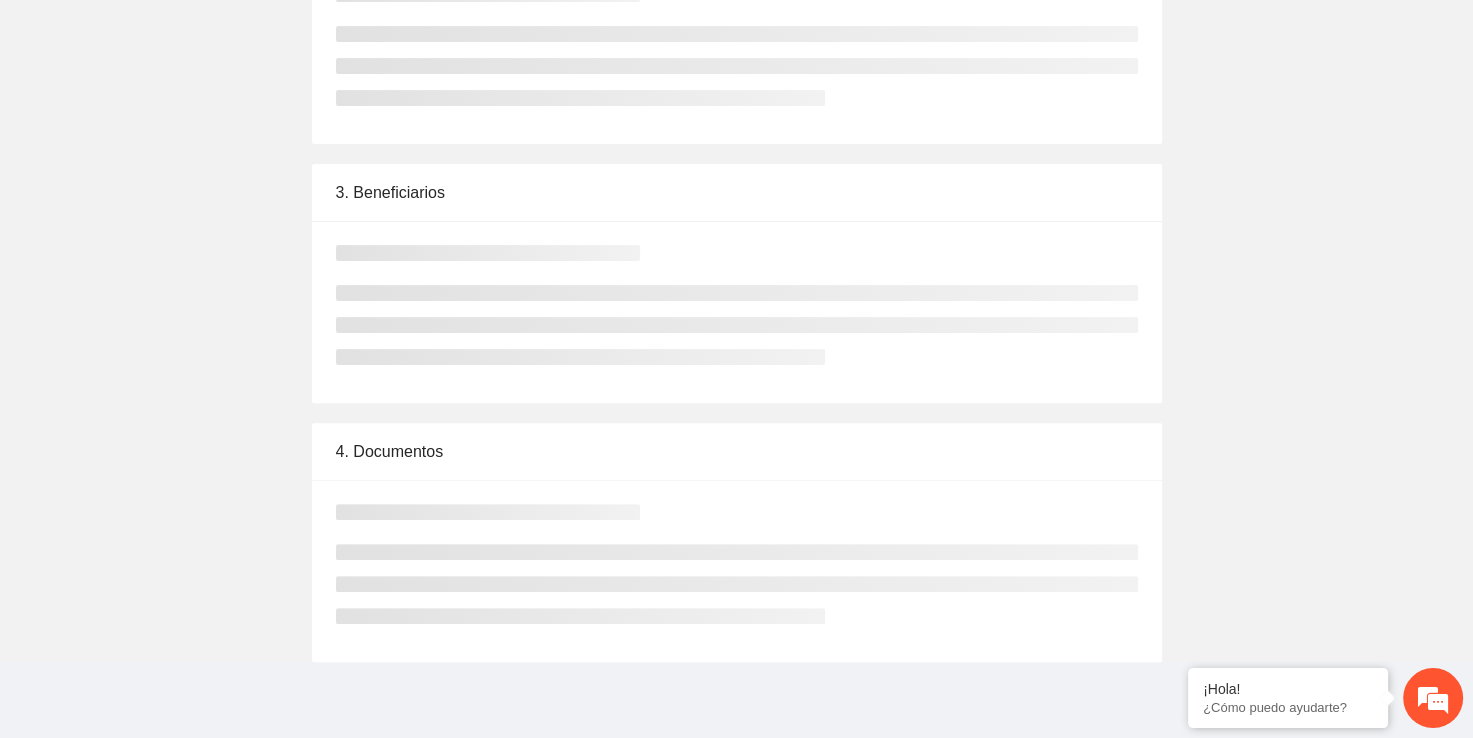 scroll, scrollTop: 0, scrollLeft: 0, axis: both 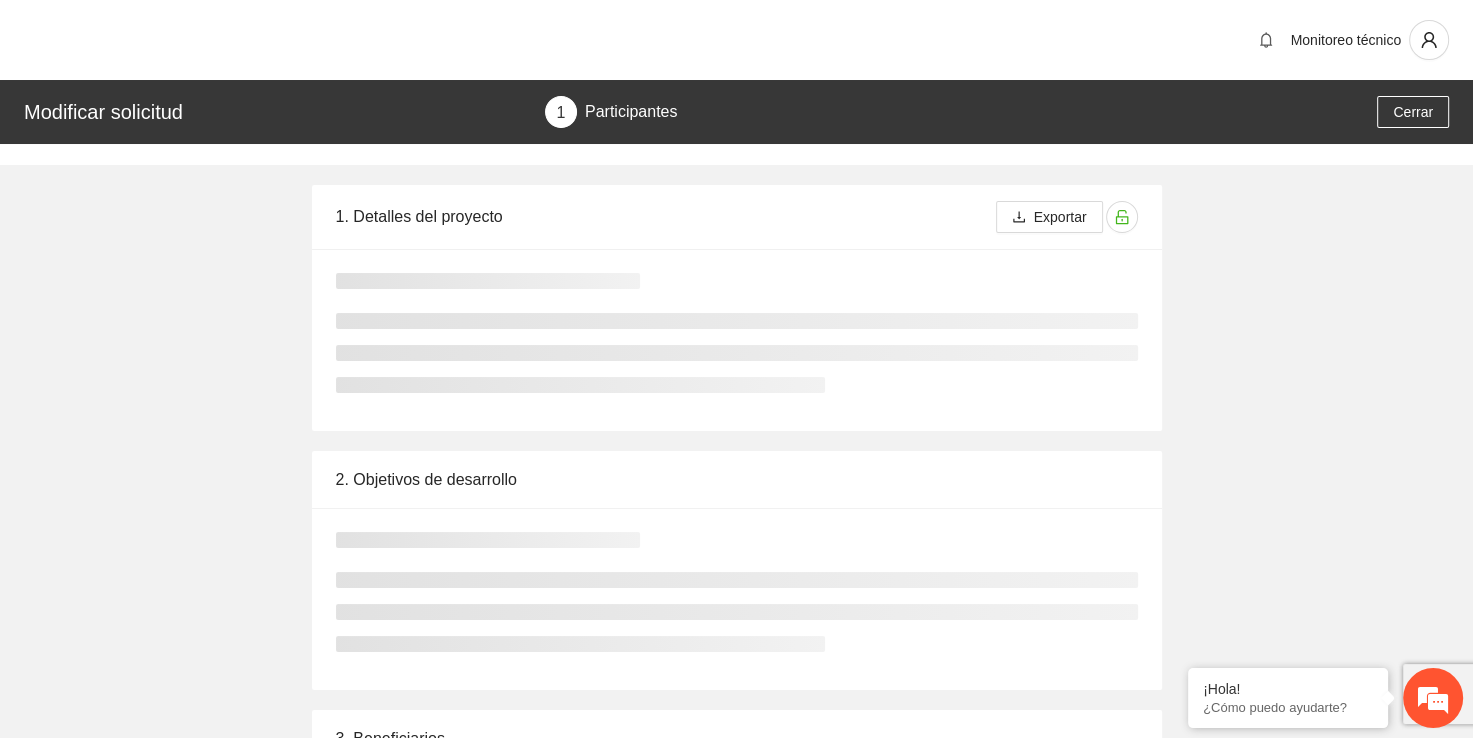 click on "Modificar solicitud" at bounding box center (278, 112) 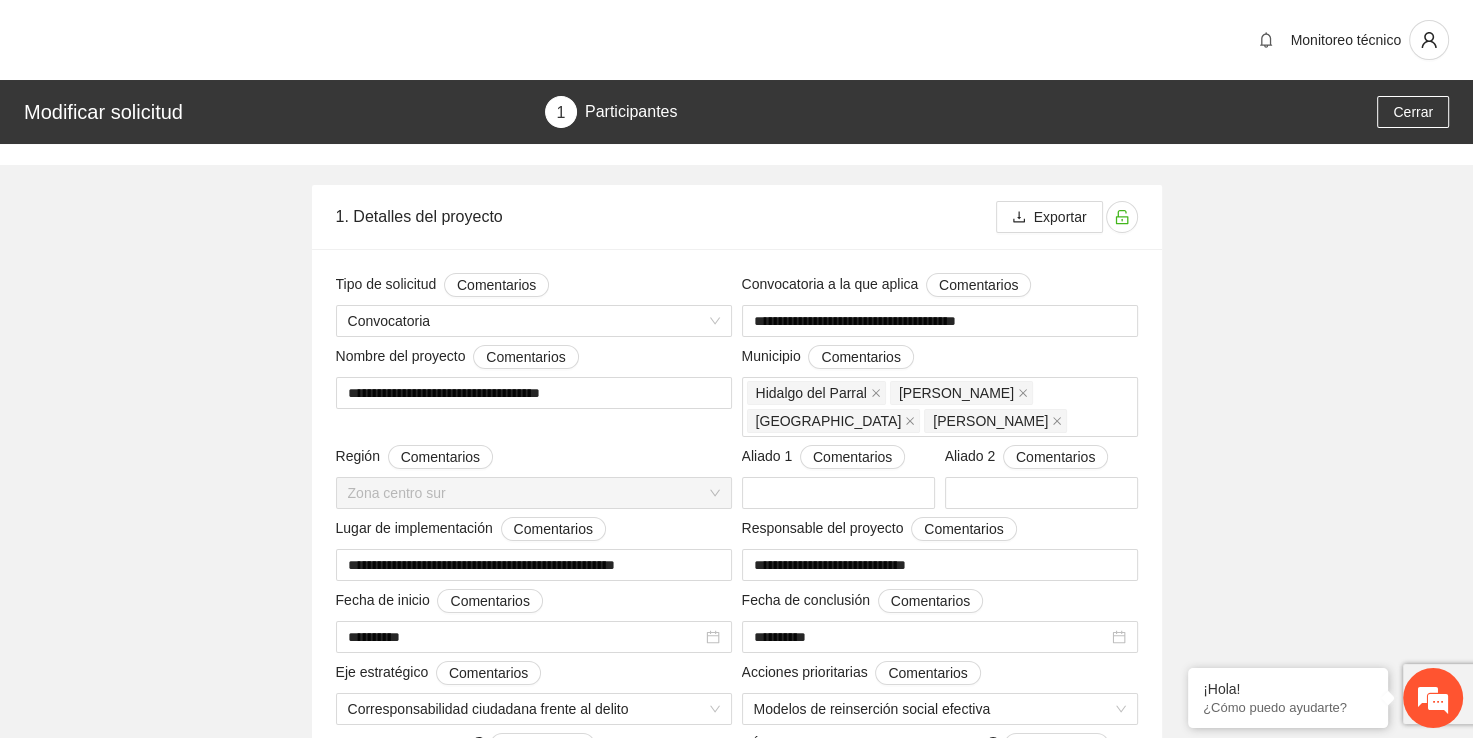 drag, startPoint x: 1232, startPoint y: 109, endPoint x: 1072, endPoint y: 156, distance: 166.7603 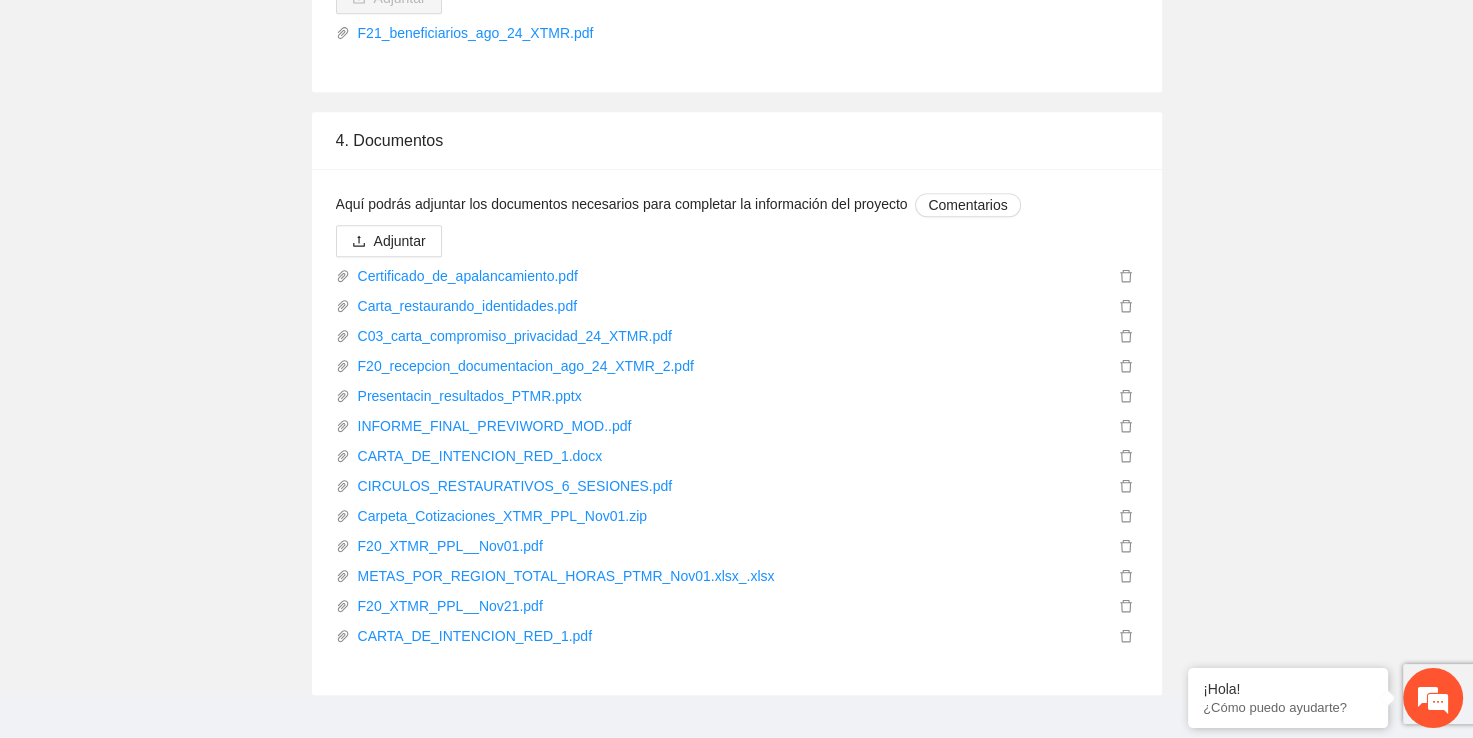 scroll, scrollTop: 8281, scrollLeft: 0, axis: vertical 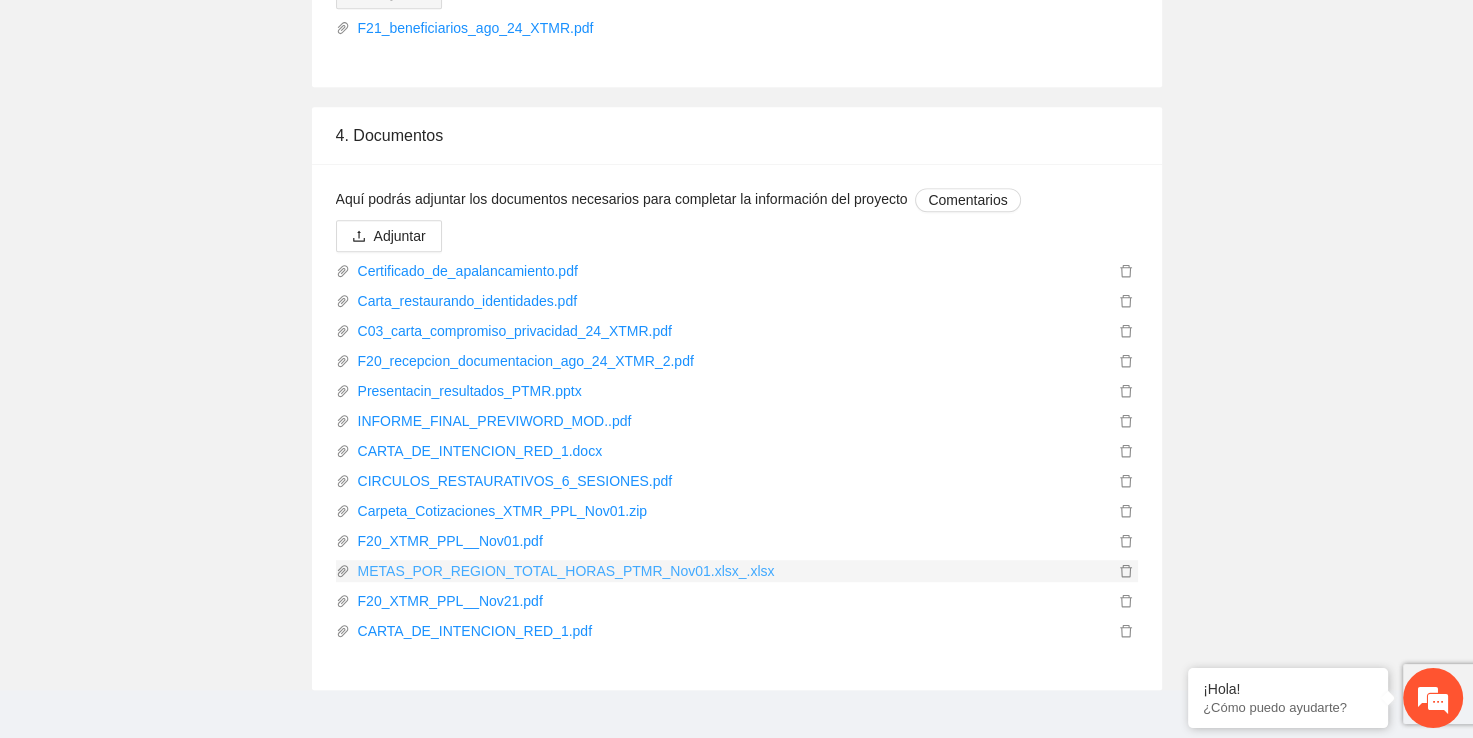 click on "METAS_POR_REGION_TOTAL_HORAS_PTMR_Nov01.xlsx_.xlsx" at bounding box center (732, 571) 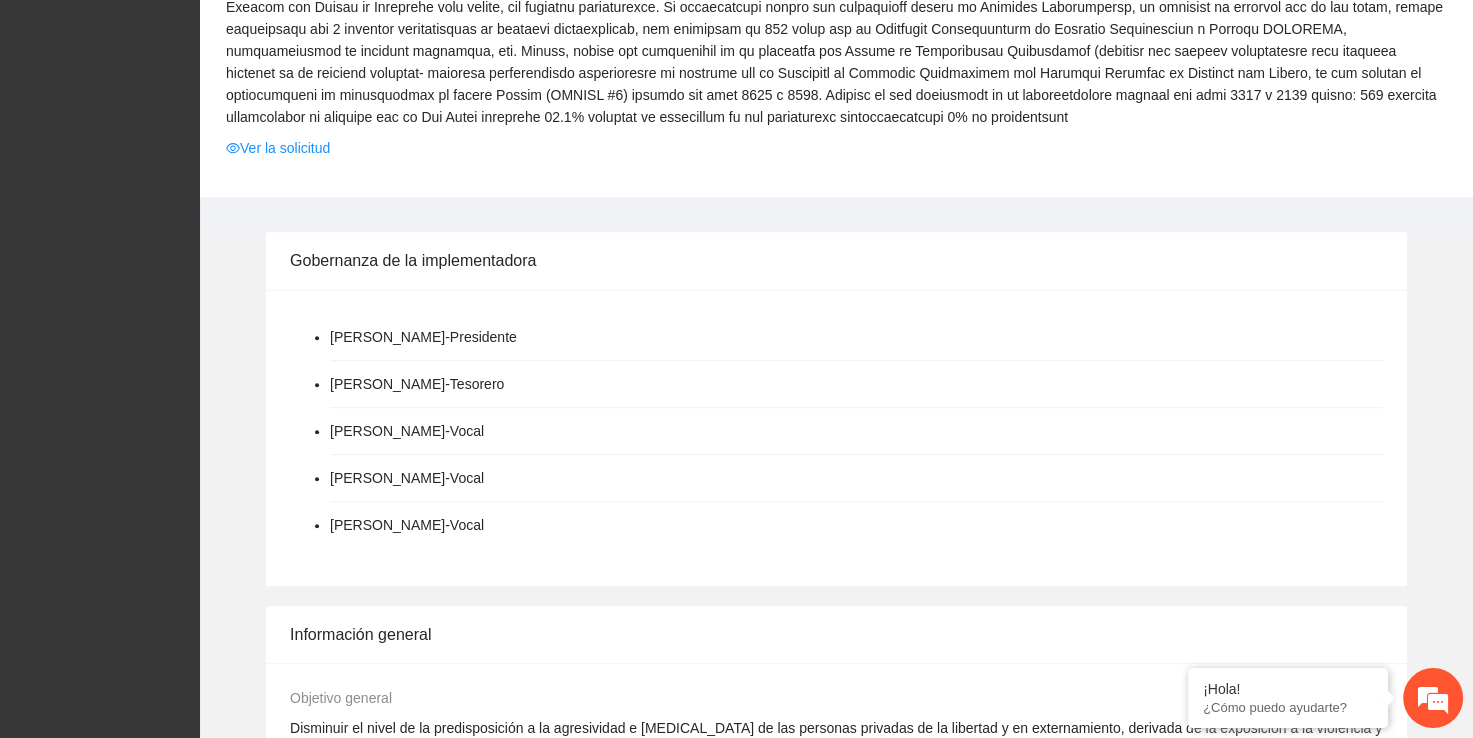 scroll, scrollTop: 0, scrollLeft: 0, axis: both 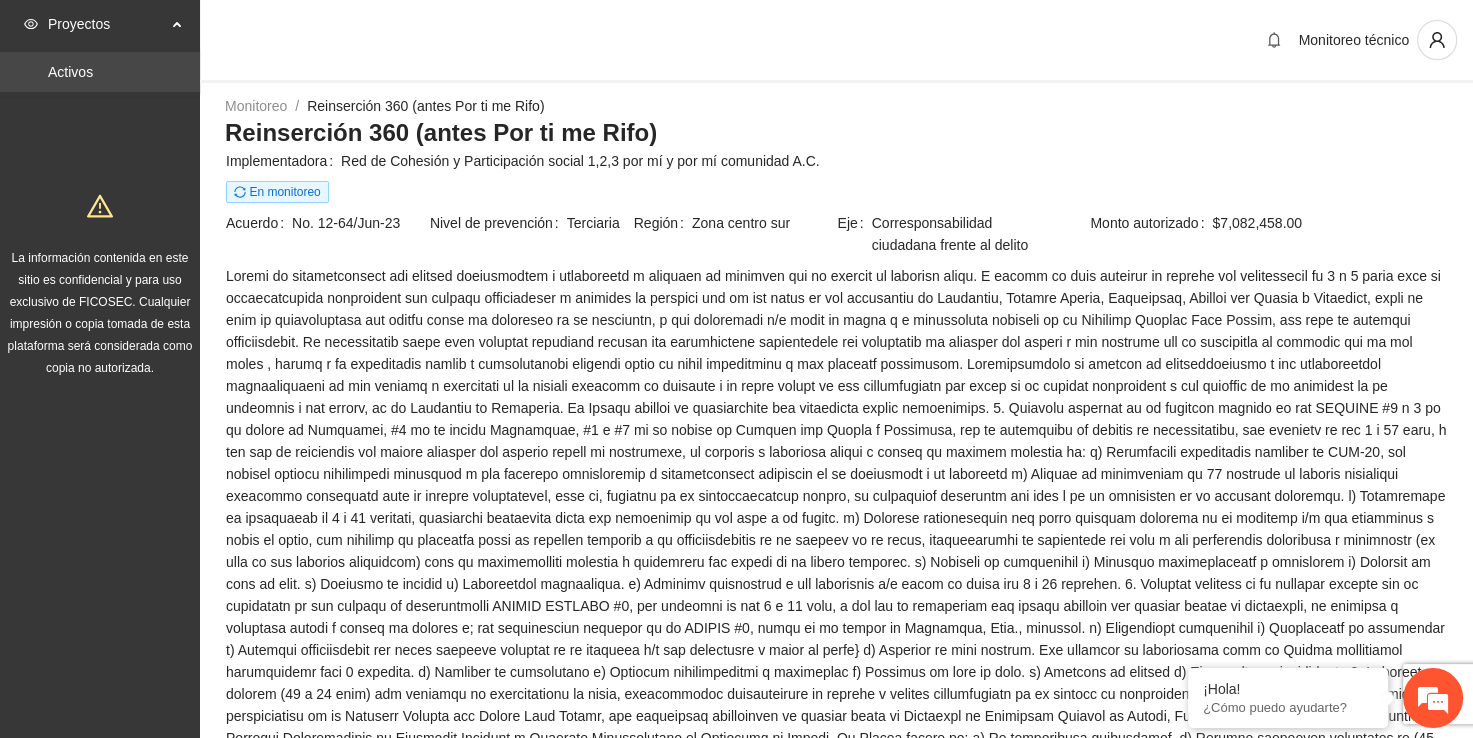 click on "Activos" at bounding box center [70, 72] 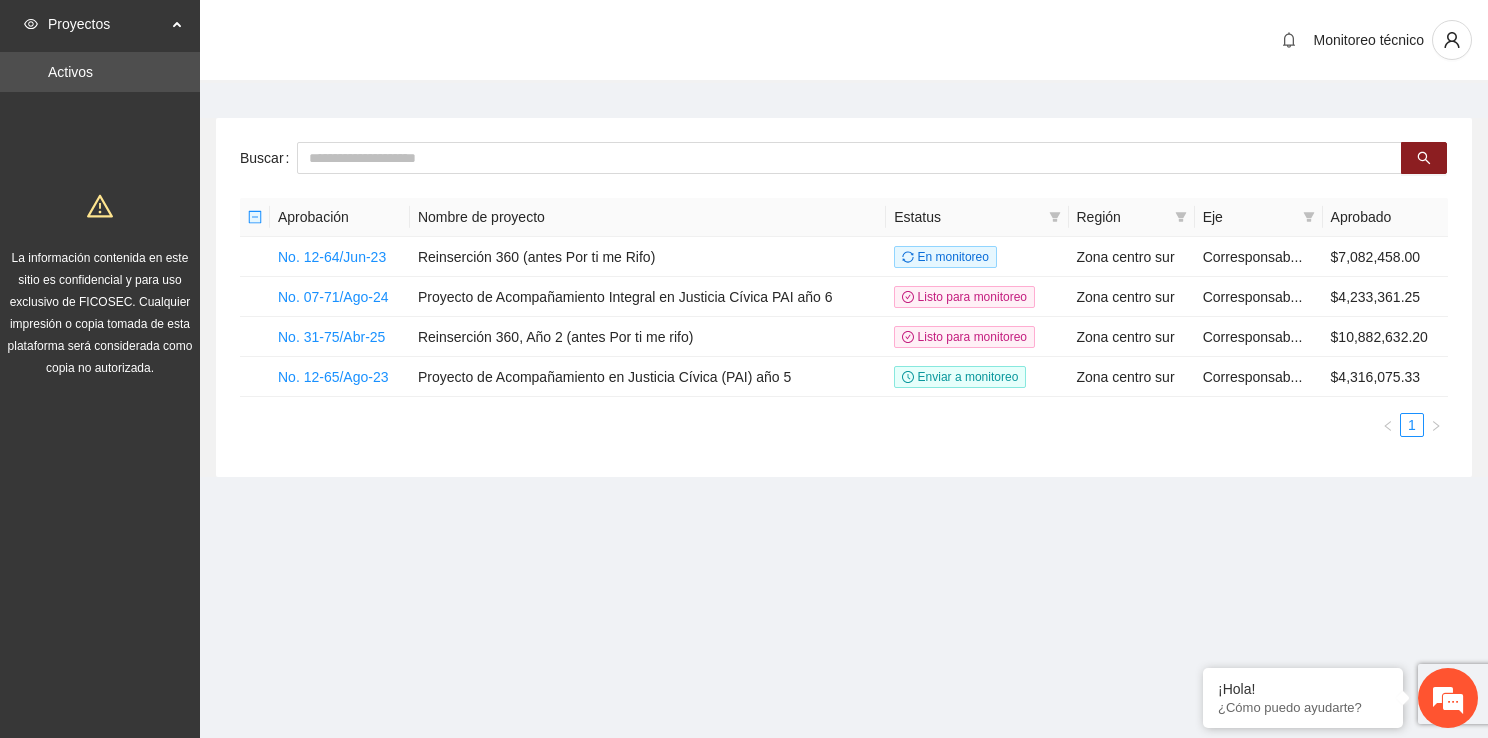 click on "Activos" at bounding box center [70, 72] 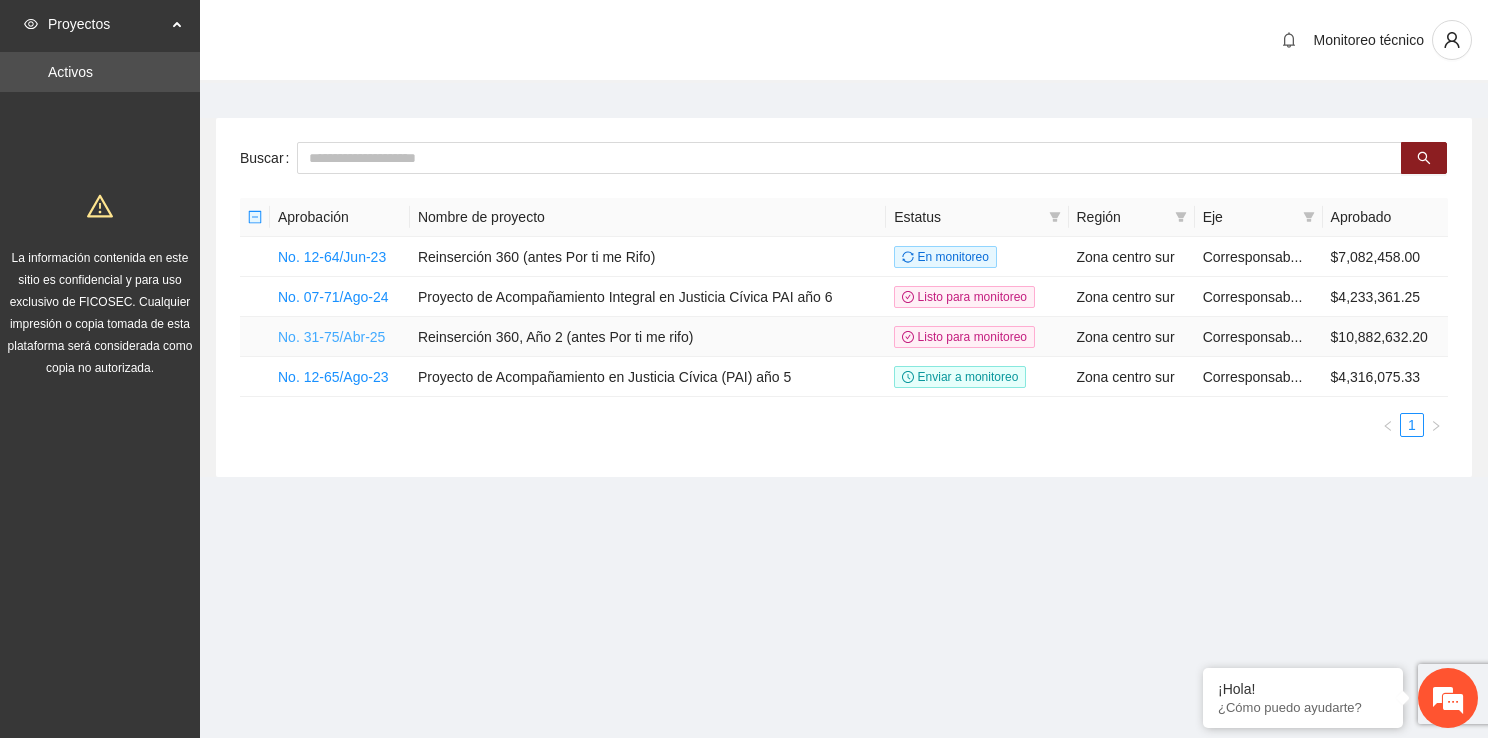 click on "No. 31-75/Abr-25" at bounding box center (331, 337) 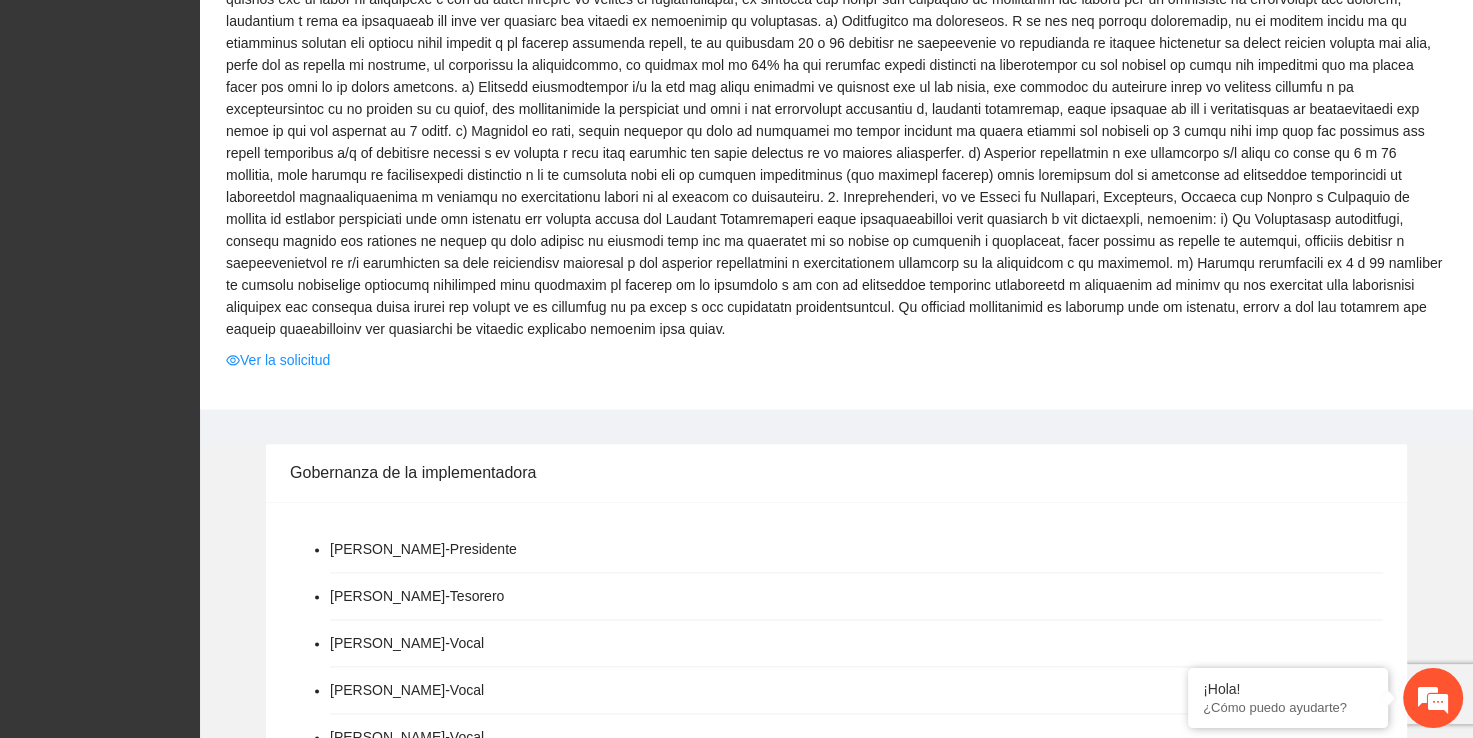 scroll, scrollTop: 2301, scrollLeft: 0, axis: vertical 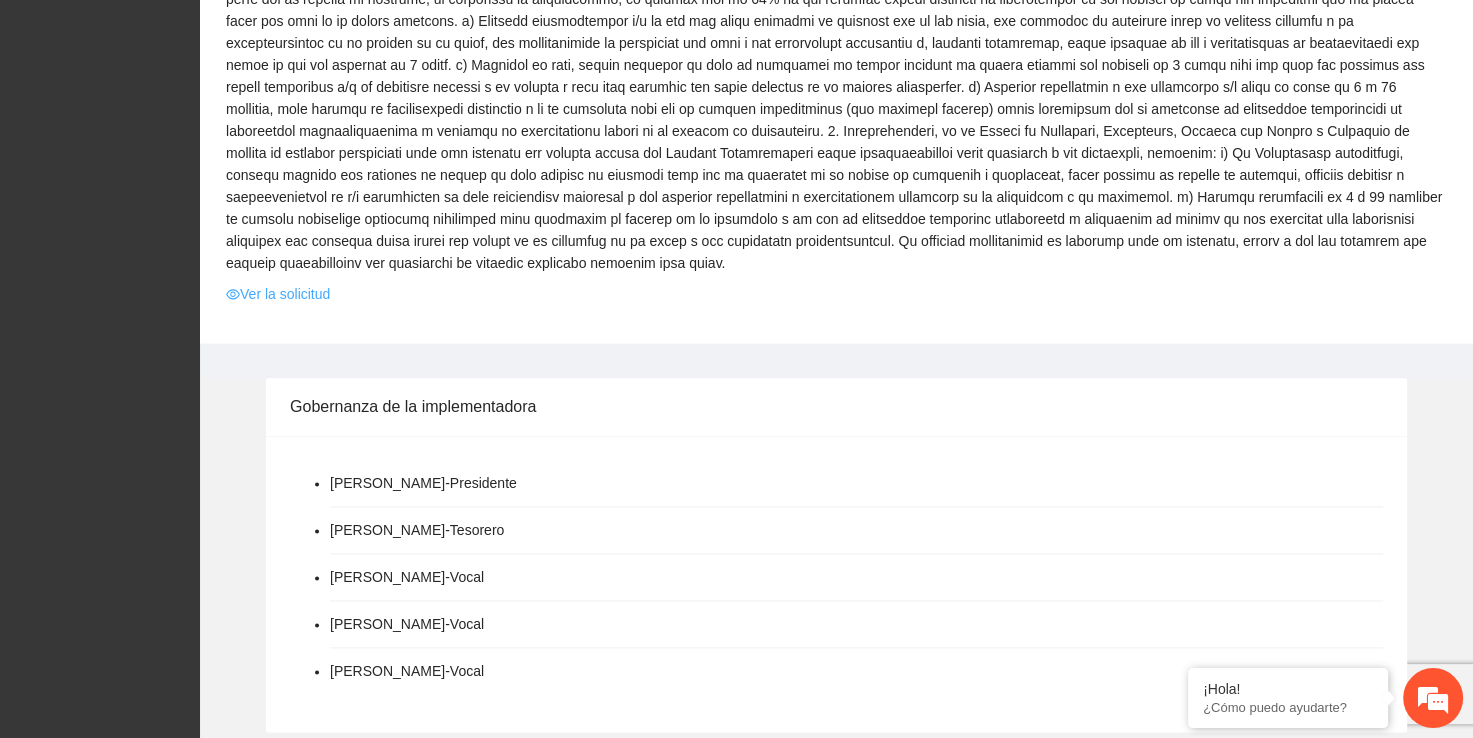 click on "Ver la solicitud" at bounding box center (278, 294) 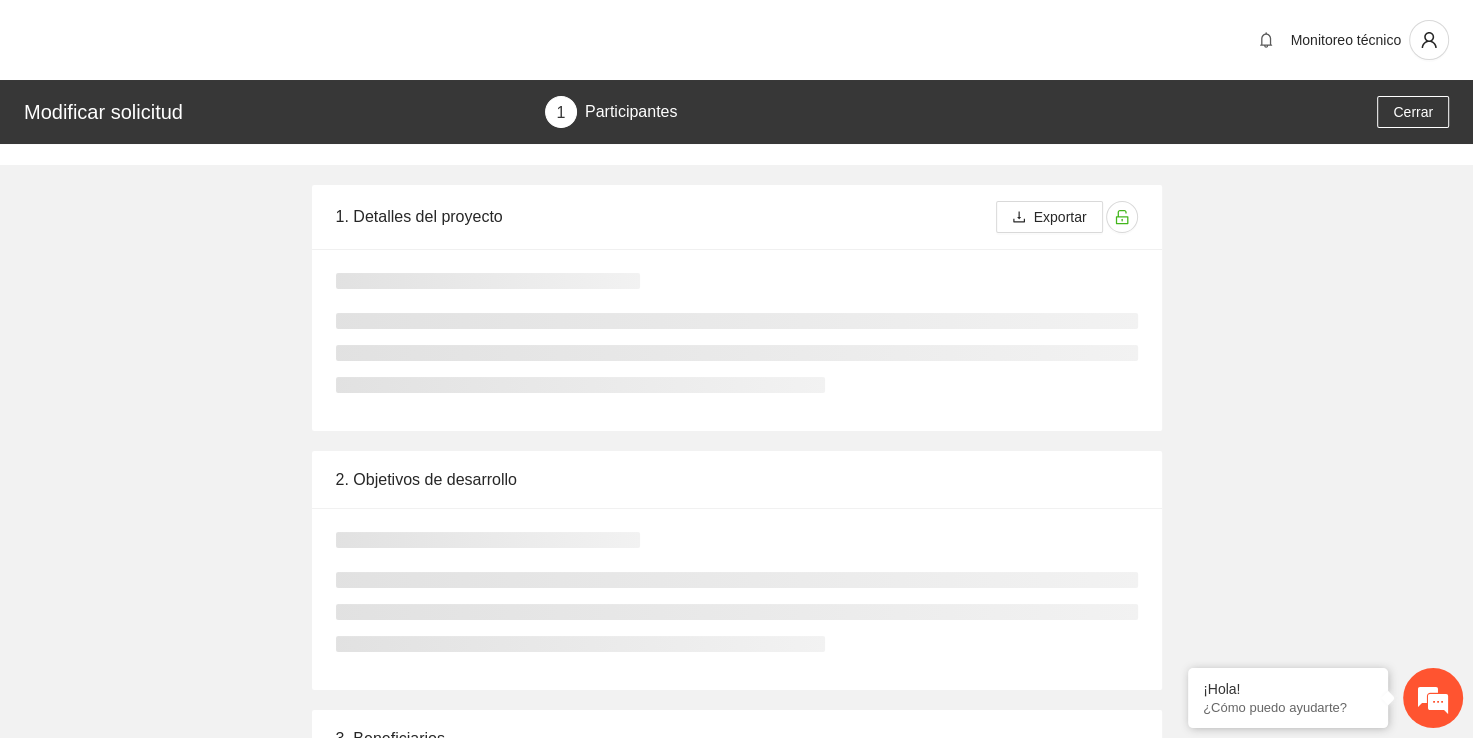 click on "1. Detalles del proyecto  Exportar" at bounding box center (737, 217) 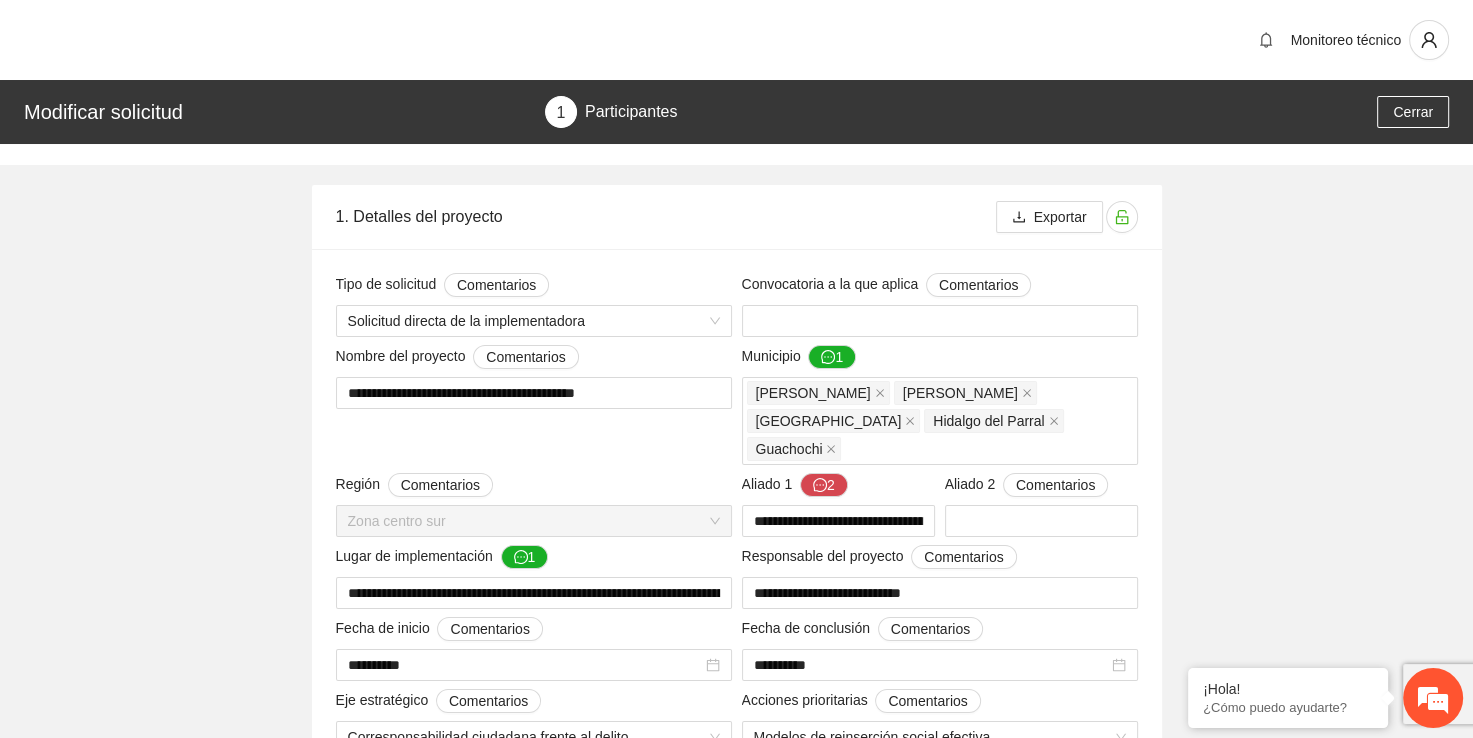 click on "**********" at bounding box center [736, 8135] 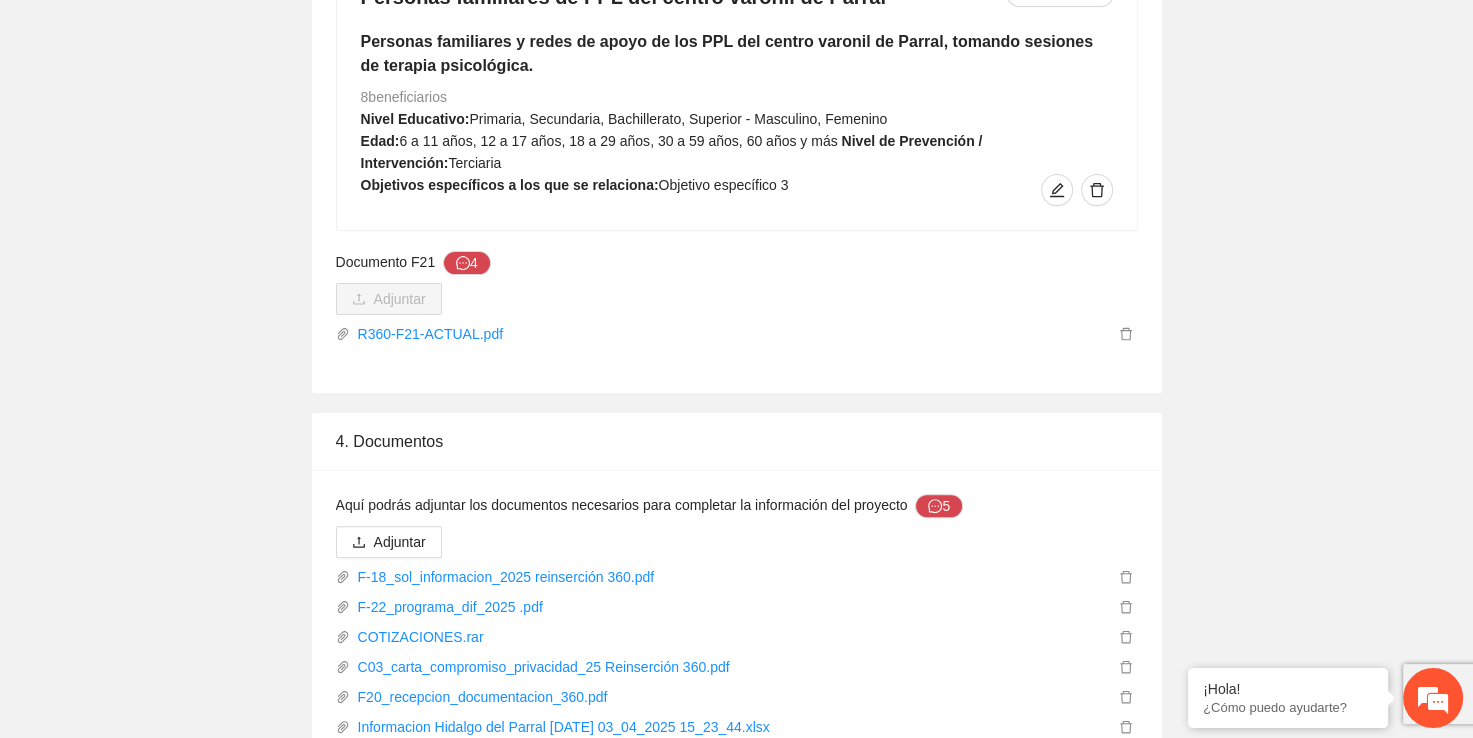scroll, scrollTop: 15237, scrollLeft: 0, axis: vertical 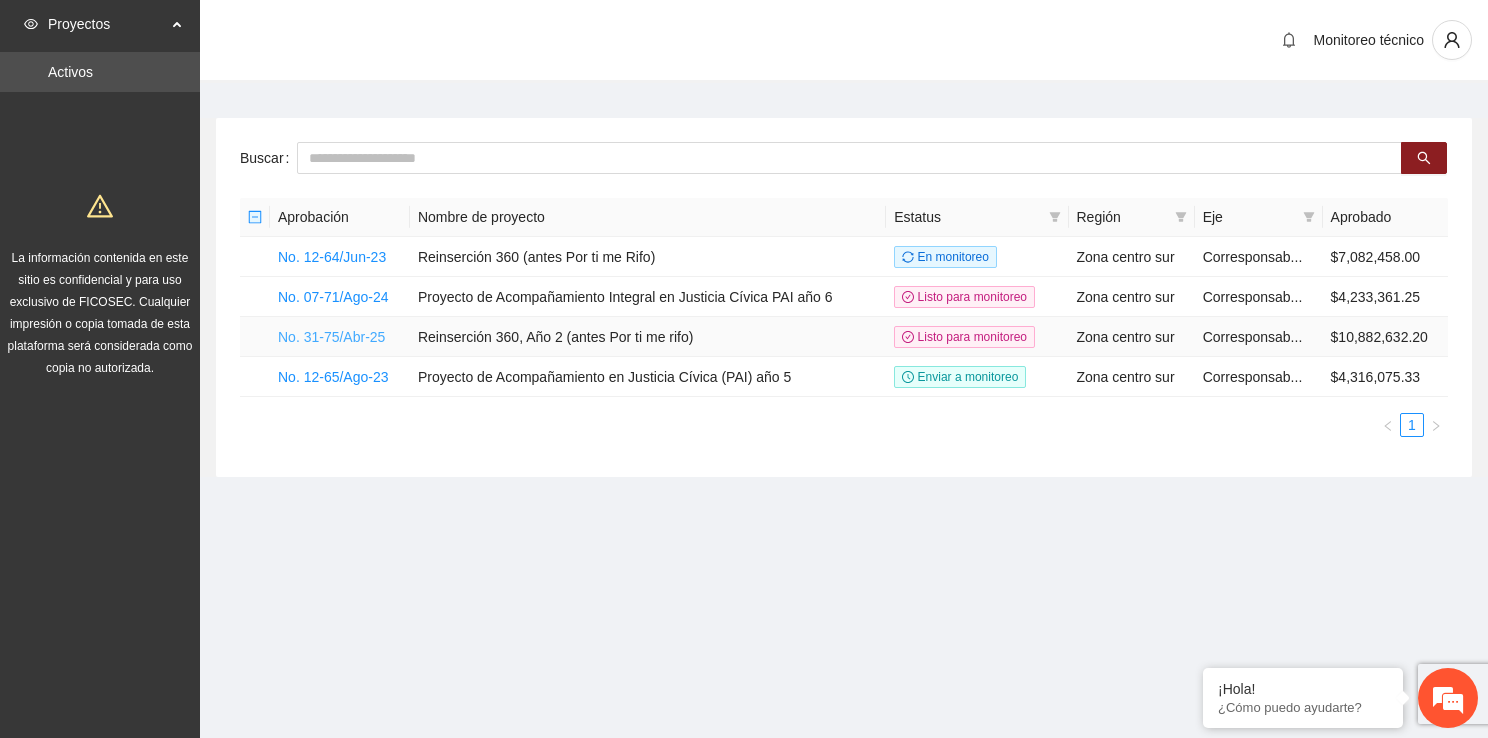 click on "No. 31-75/Abr-25" at bounding box center (331, 337) 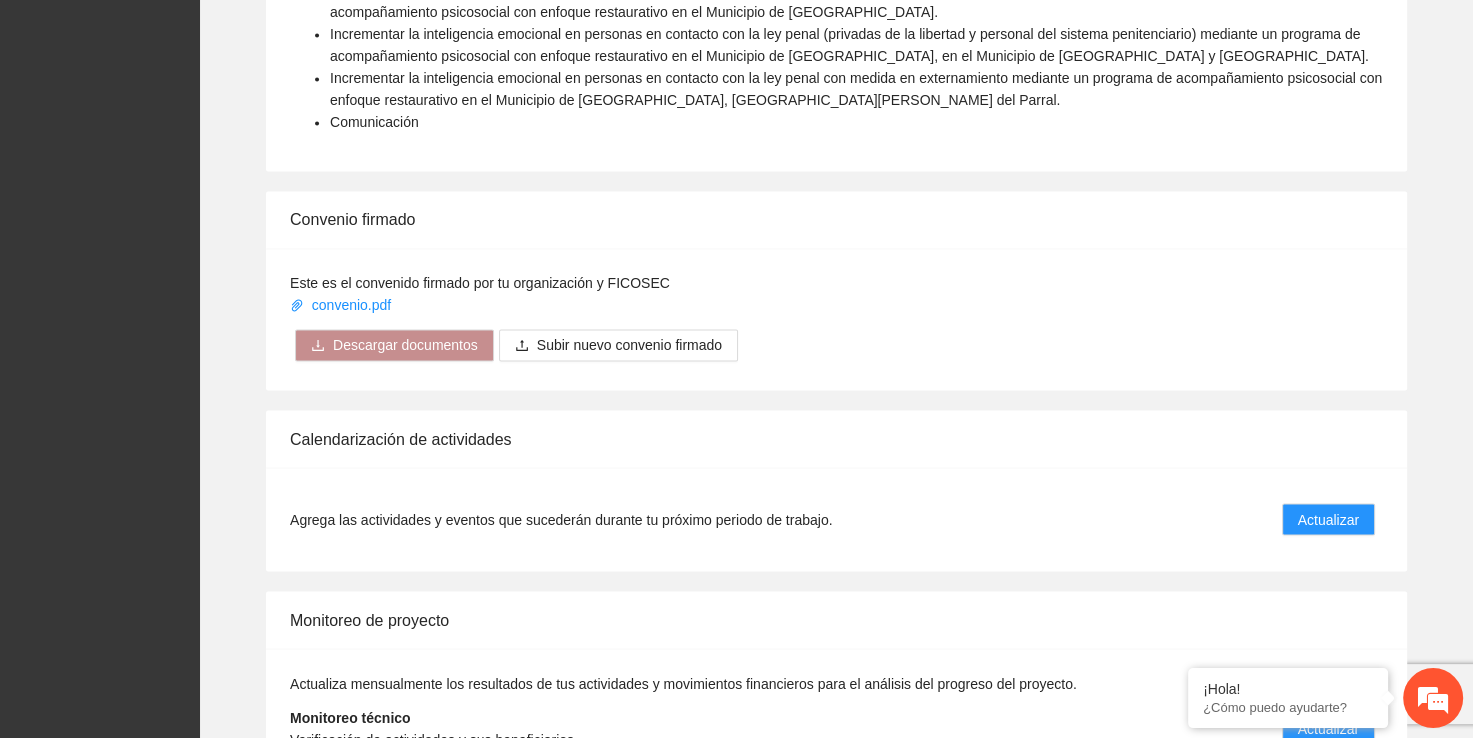 scroll, scrollTop: 3380, scrollLeft: 0, axis: vertical 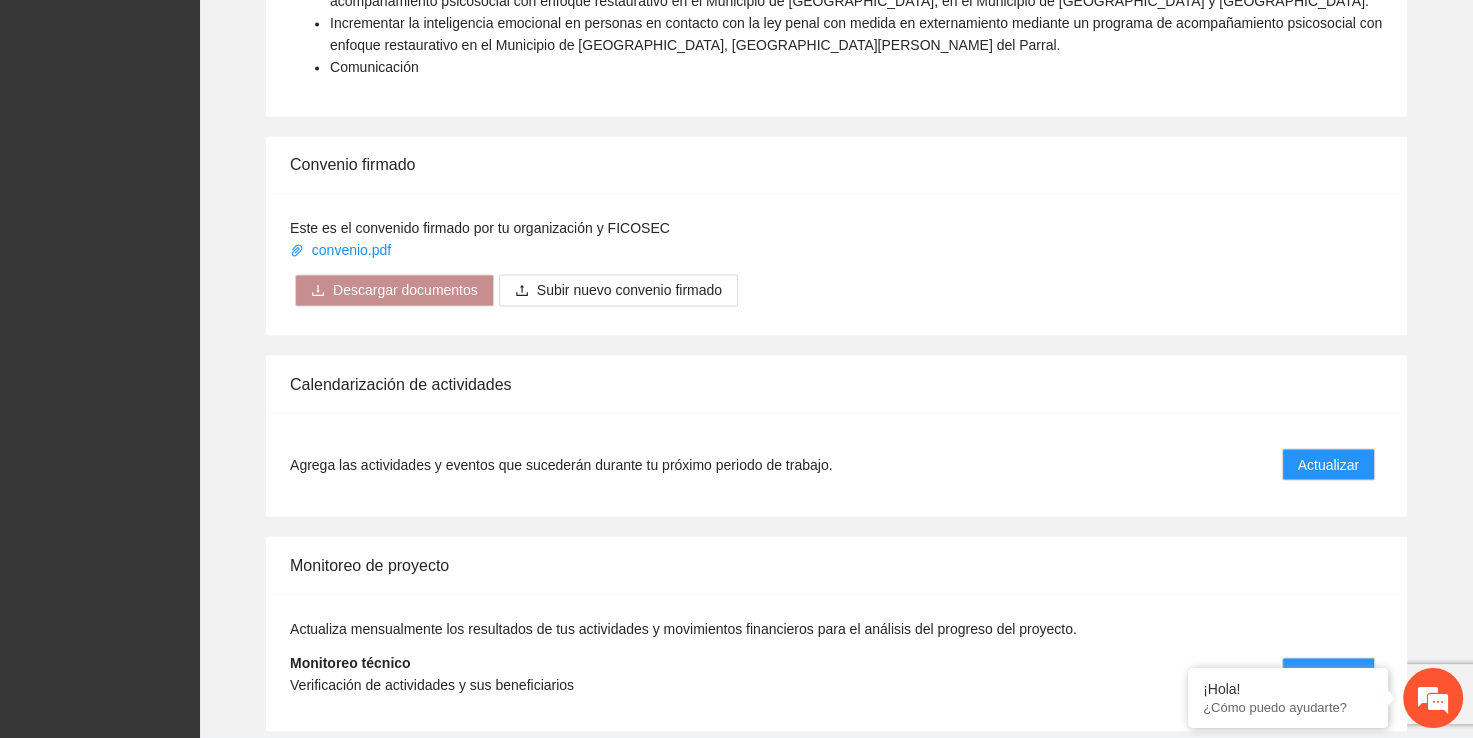 click on "Actualiza mensualmente los resultados de tus actividades y movimientos financieros para el análisis del progreso del proyecto. Monitoreo técnico Verificación de actividades y sus beneficiarios Actualizar" at bounding box center (836, 662) 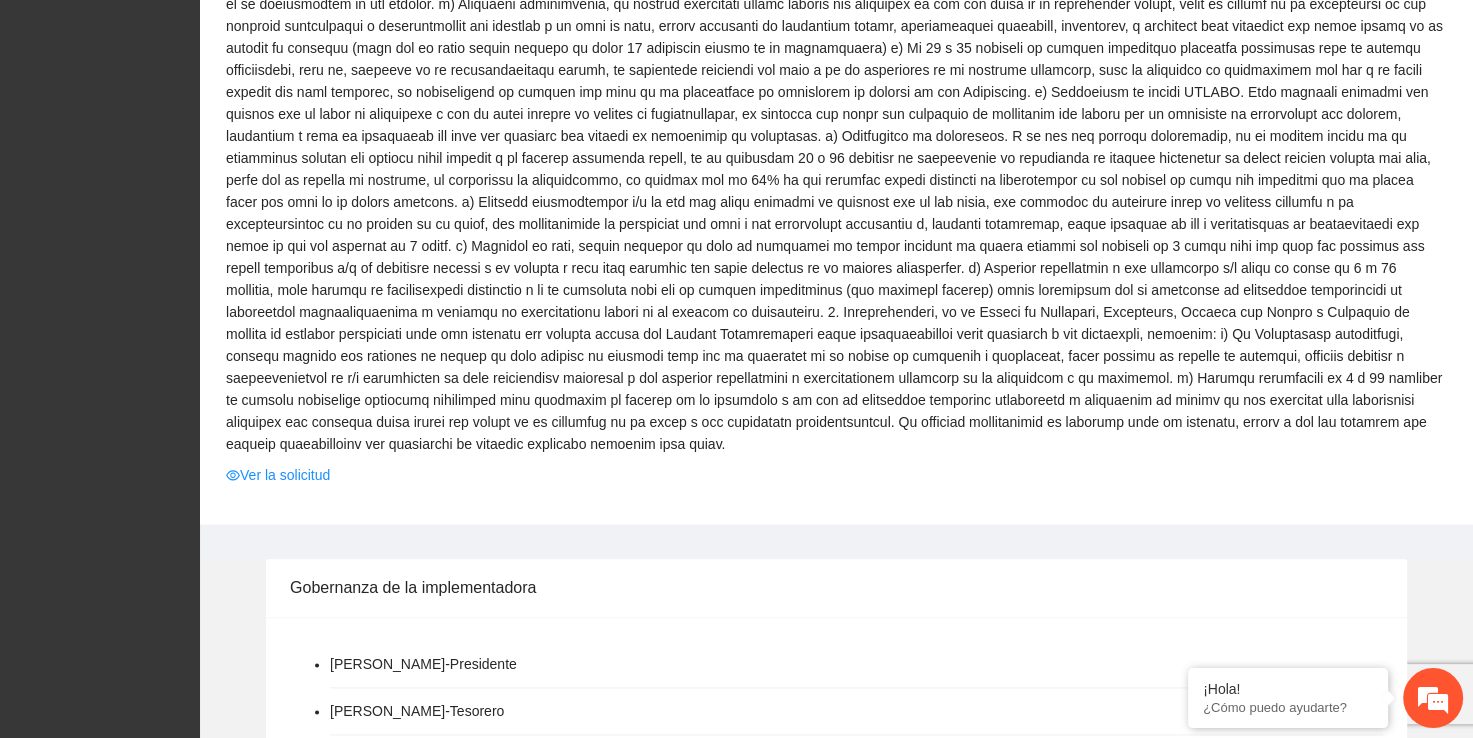 scroll, scrollTop: 2125, scrollLeft: 0, axis: vertical 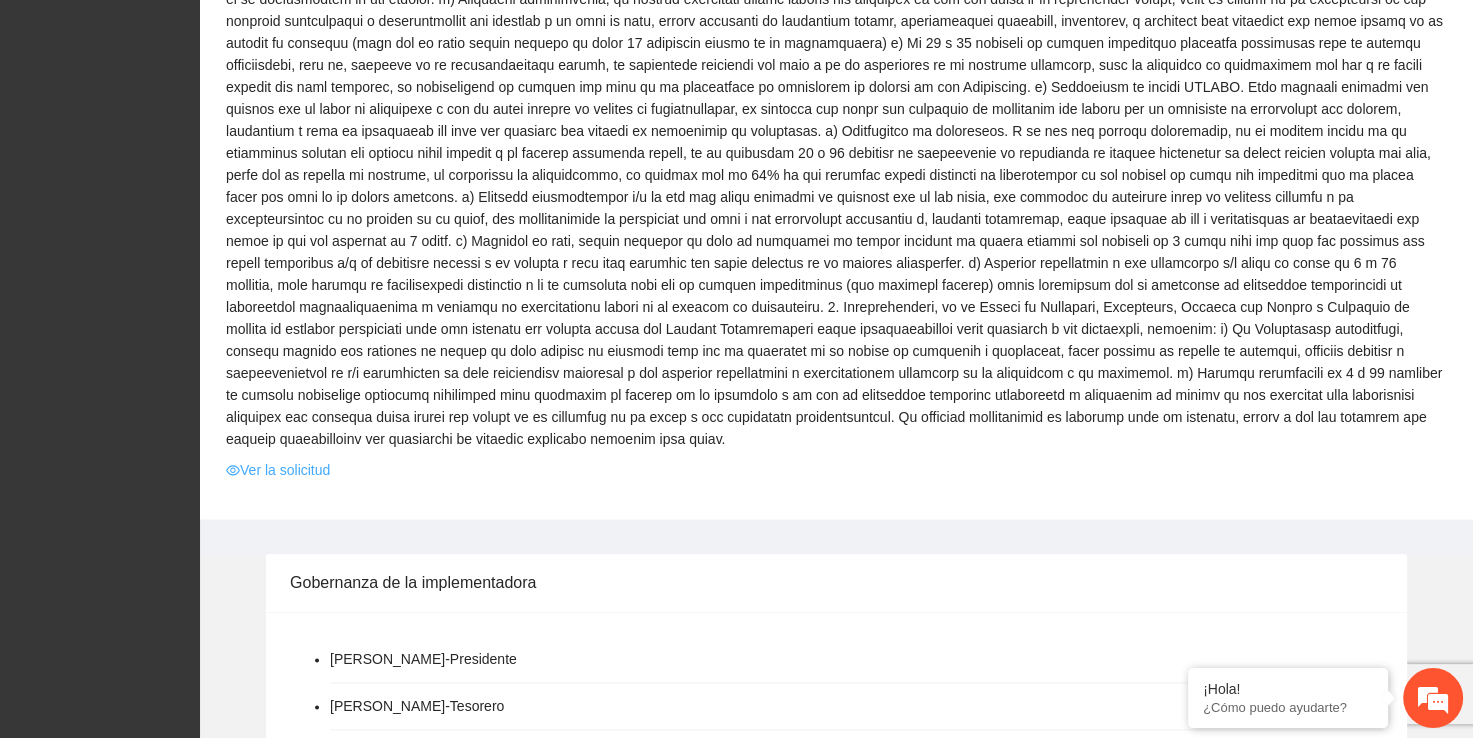 click on "Ver la solicitud" at bounding box center [278, 470] 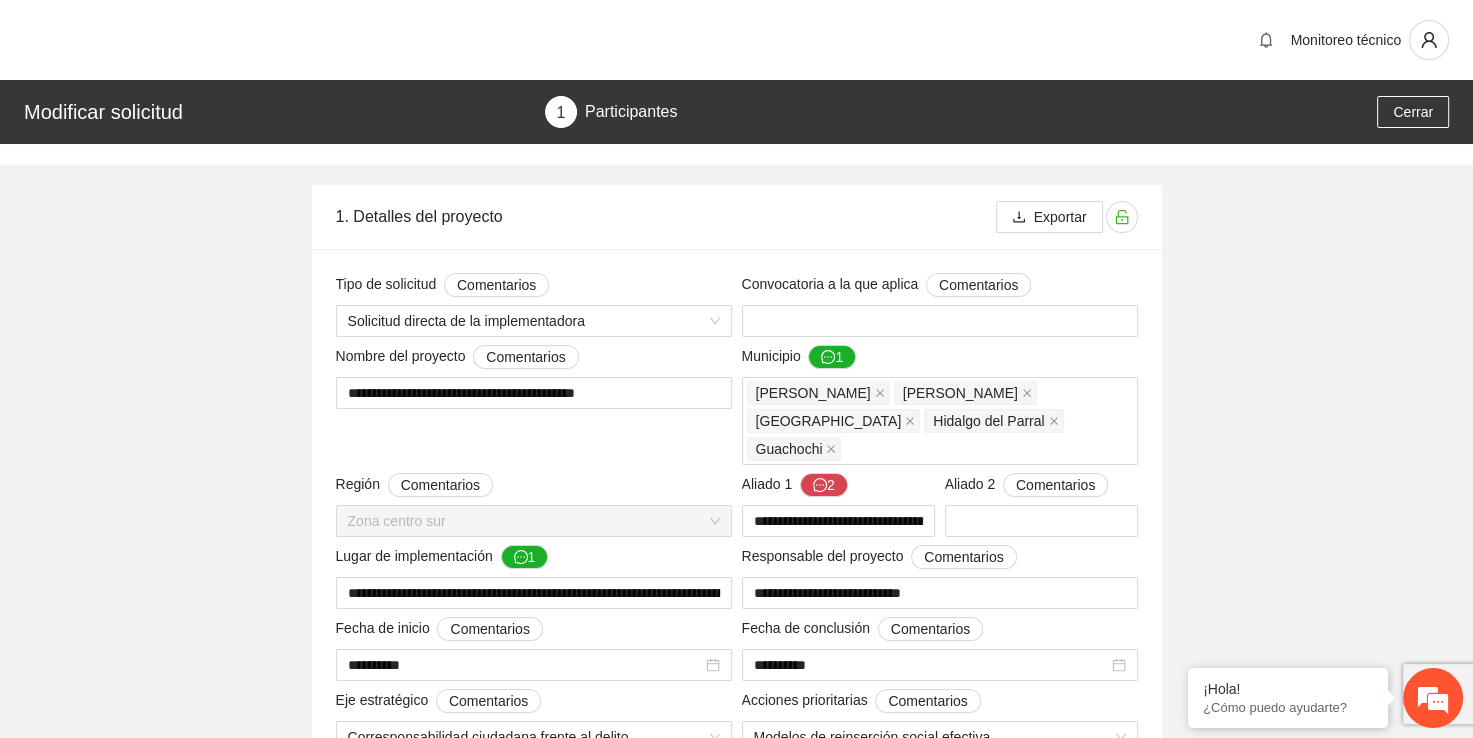 type 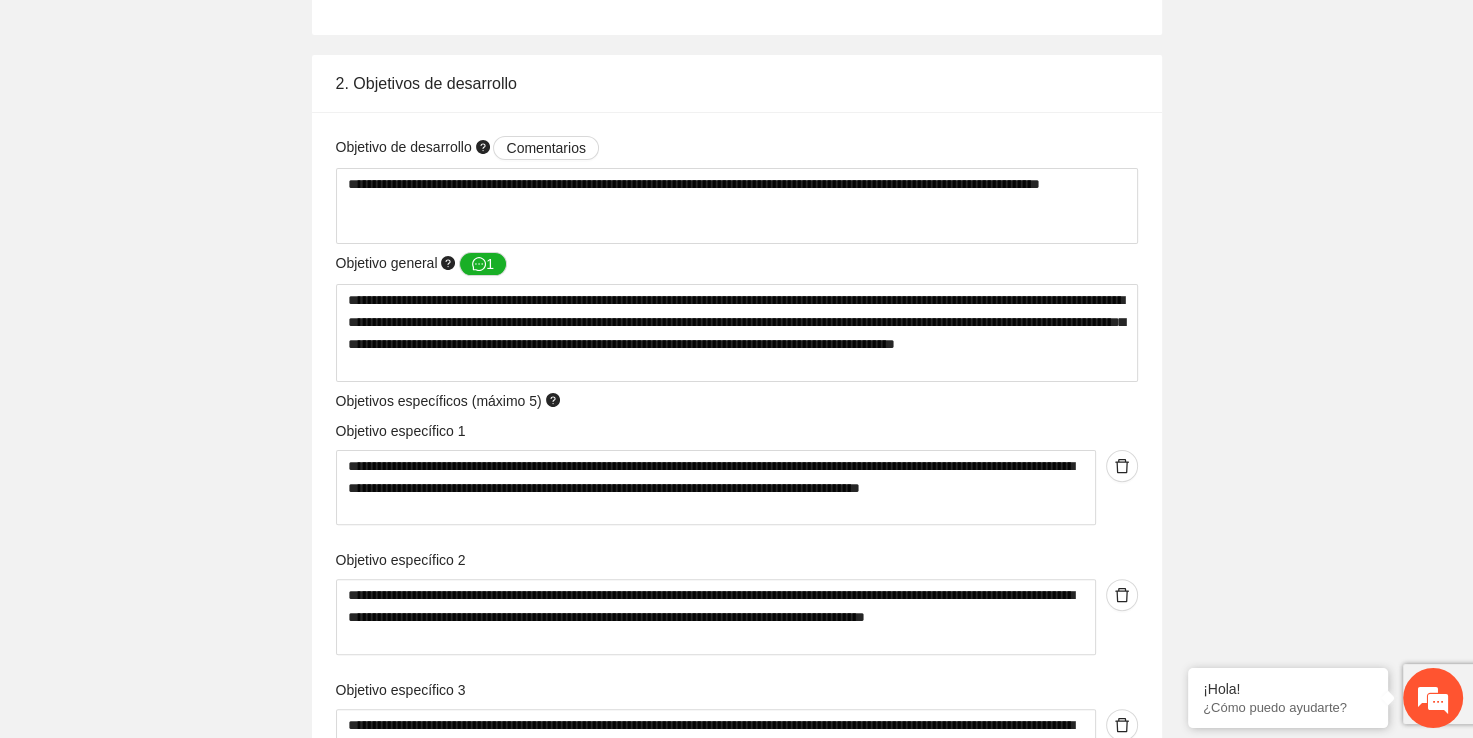 scroll, scrollTop: 7840, scrollLeft: 0, axis: vertical 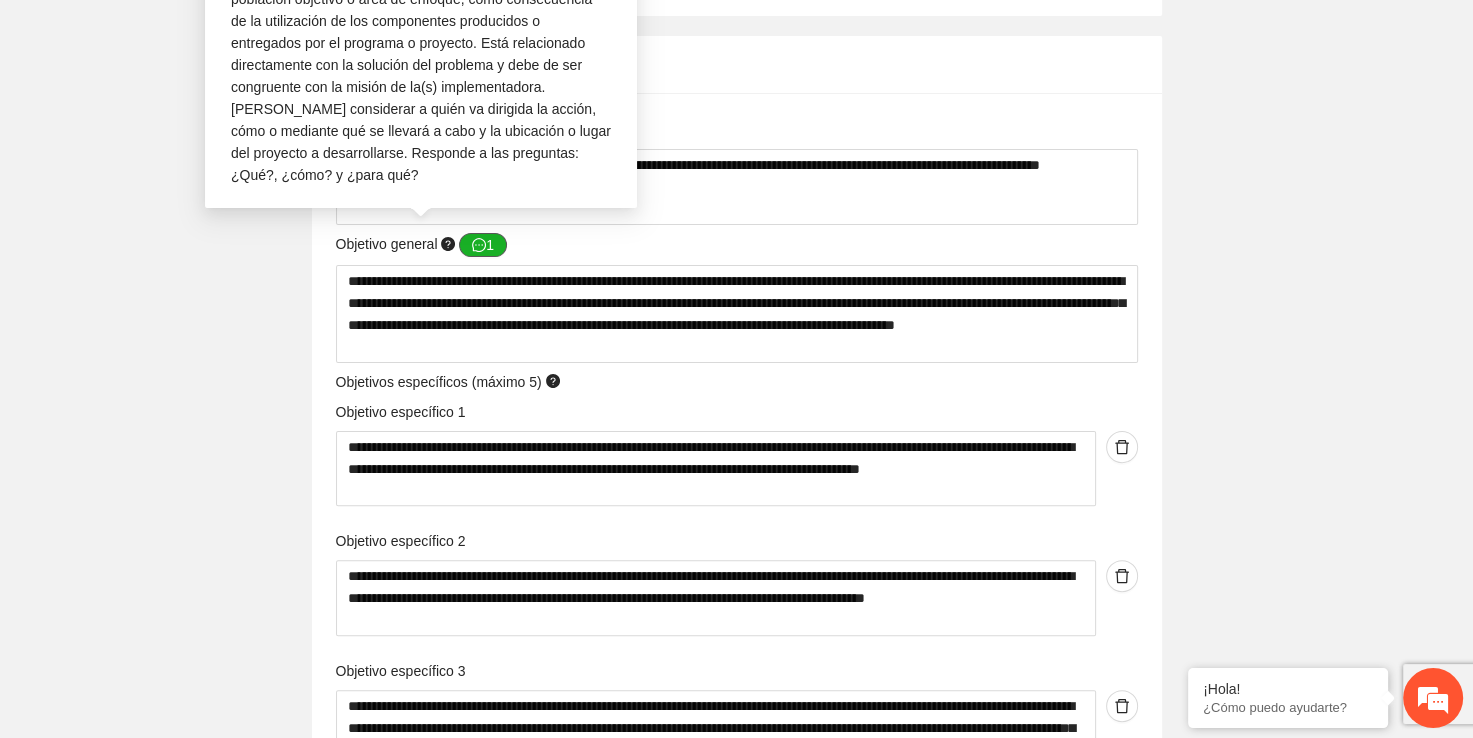 click 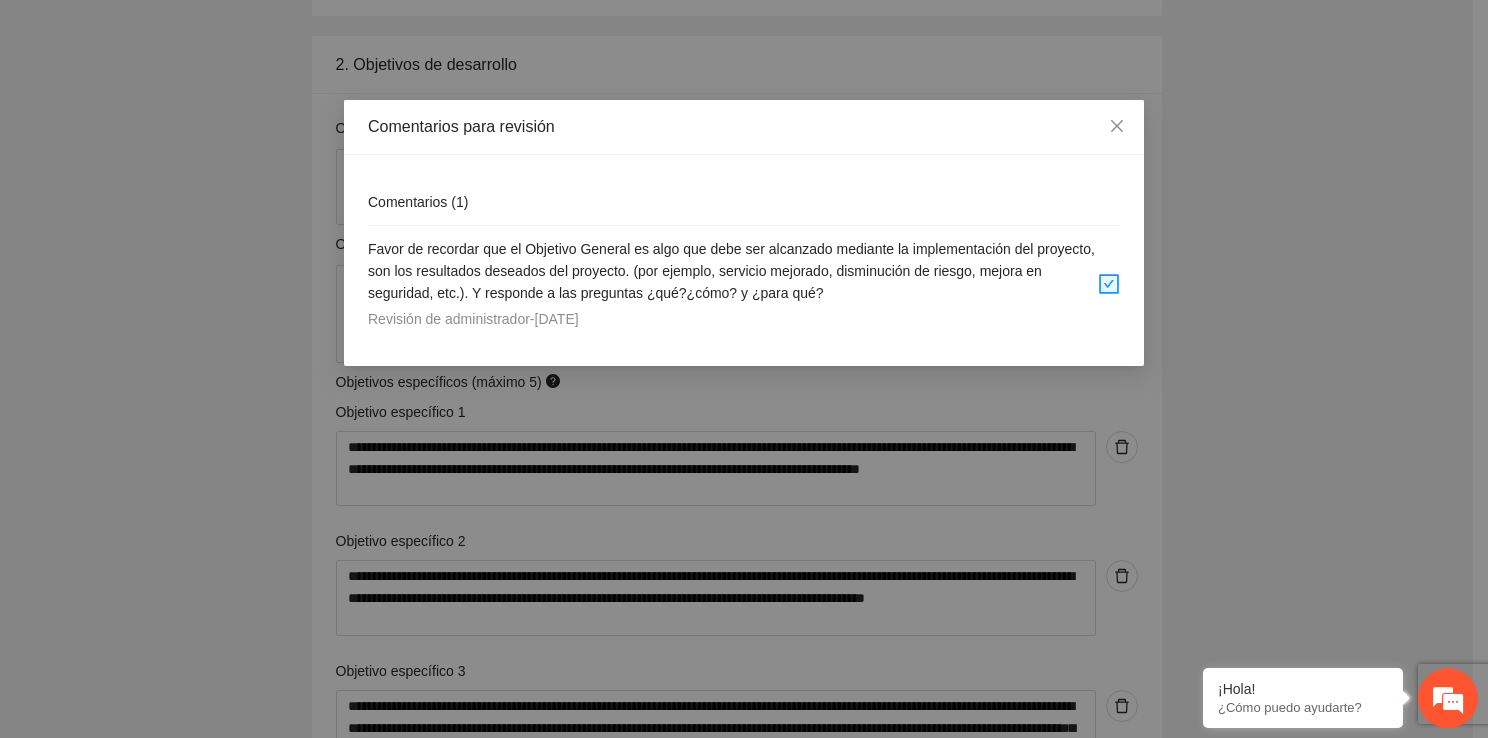 click on "Comentarios para revisión Comentarios ( 1 ) Favor de recordar que el Objetivo General es algo que debe ser alcanzado mediante la implementación del proyecto, son los resultados deseados del proyecto. (por ejemplo, servicio mejorado, disminución de riesgo, mejora en seguridad, etc.). Y responde a las preguntas ¿qué?¿cómo? y ¿para qué?
Revisión de administrador  -   03/03/2025" at bounding box center [744, 369] 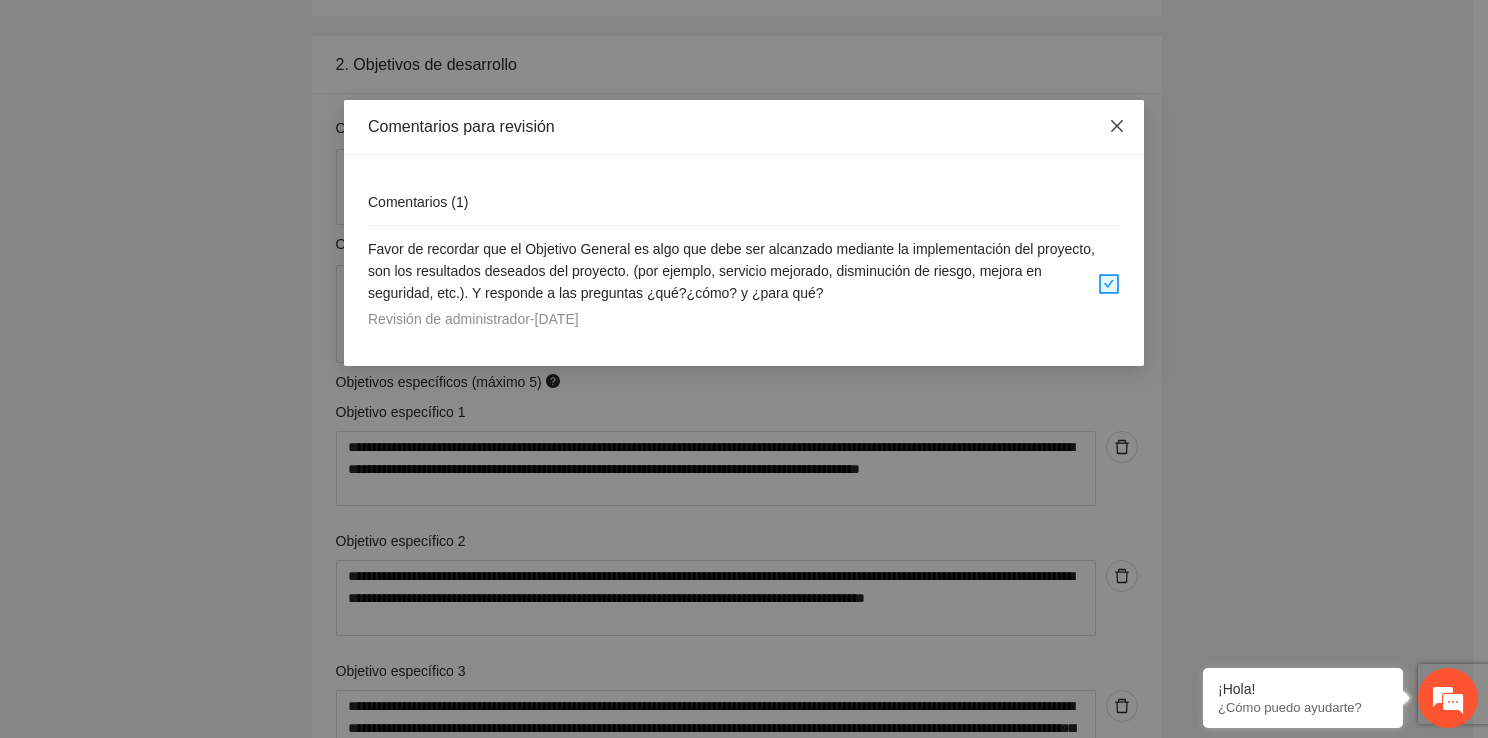 click at bounding box center [1117, 127] 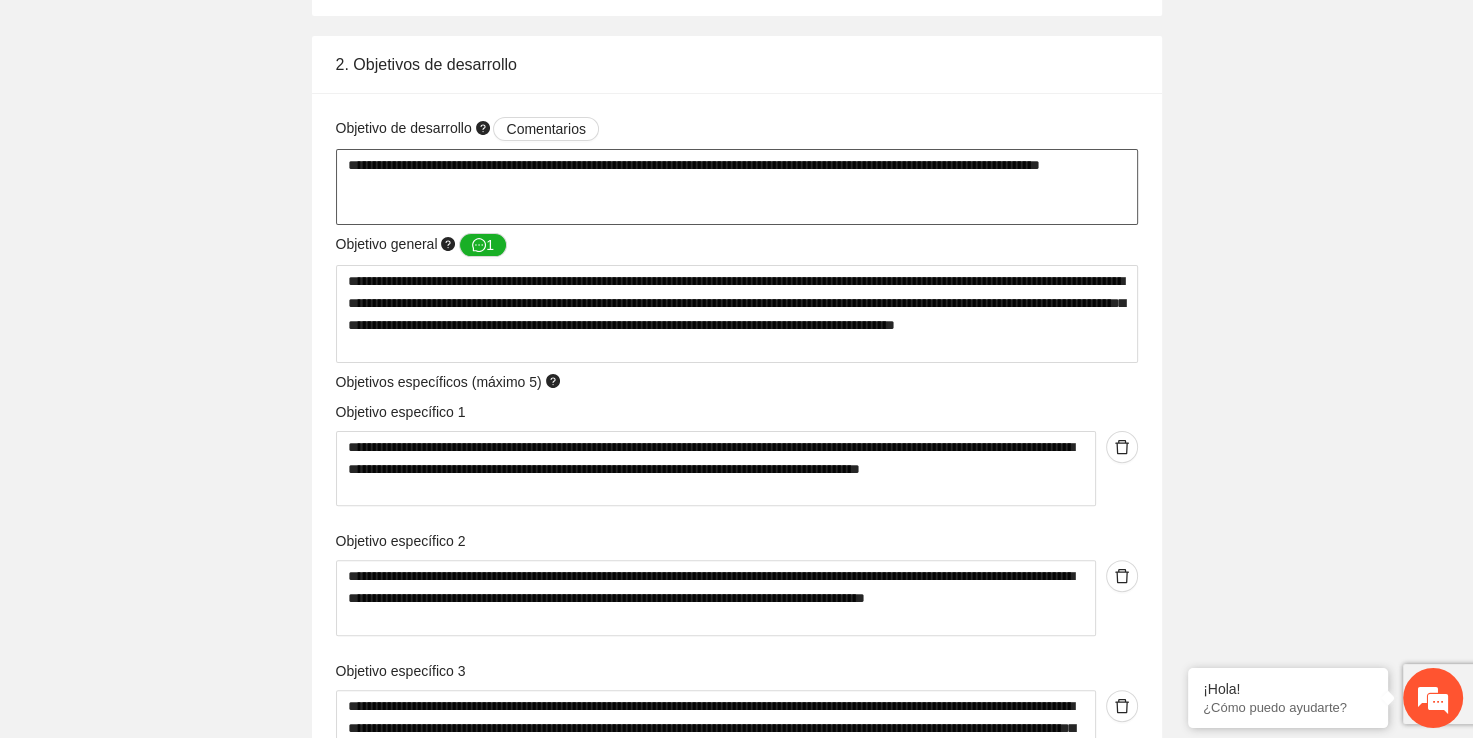 drag, startPoint x: 1125, startPoint y: 125, endPoint x: 1476, endPoint y: 437, distance: 469.6222 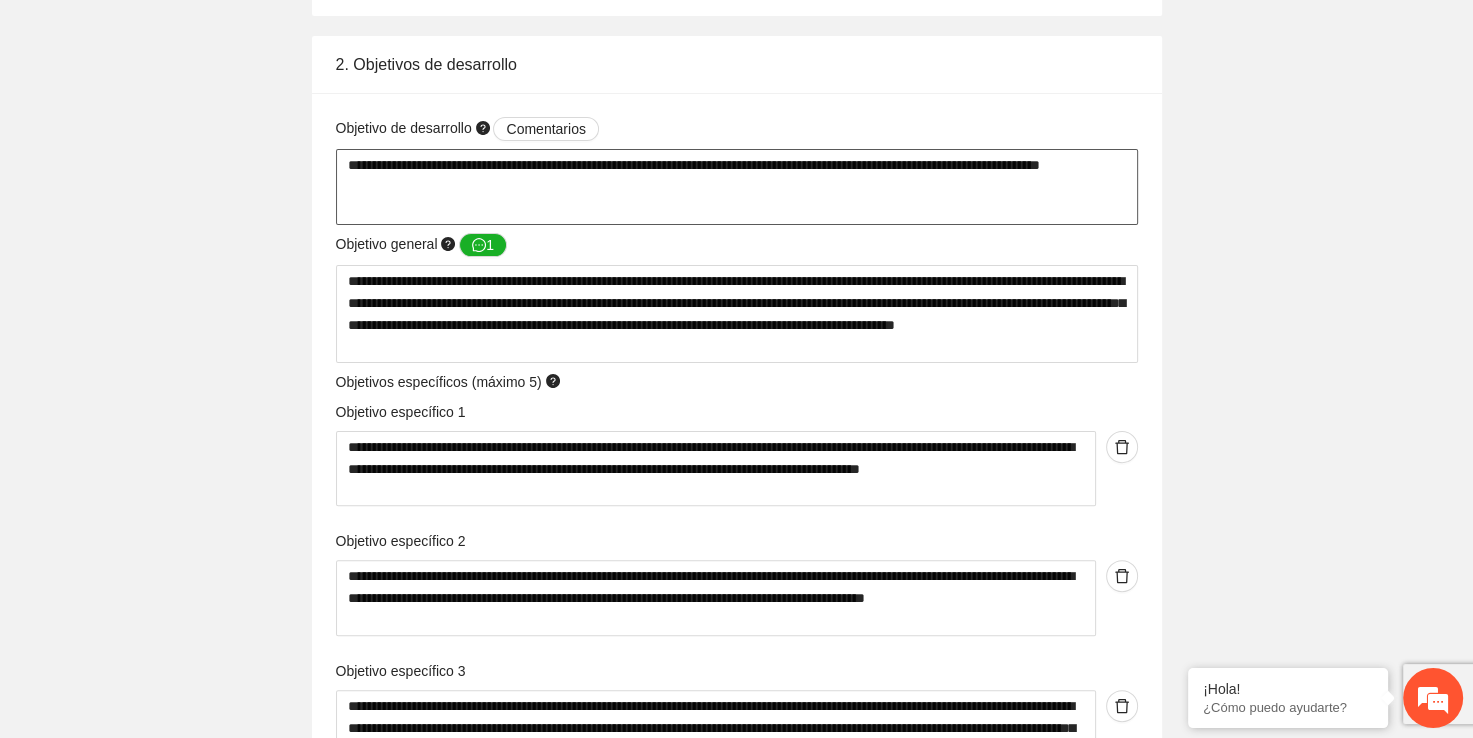 click on "**********" at bounding box center [736, -7471] 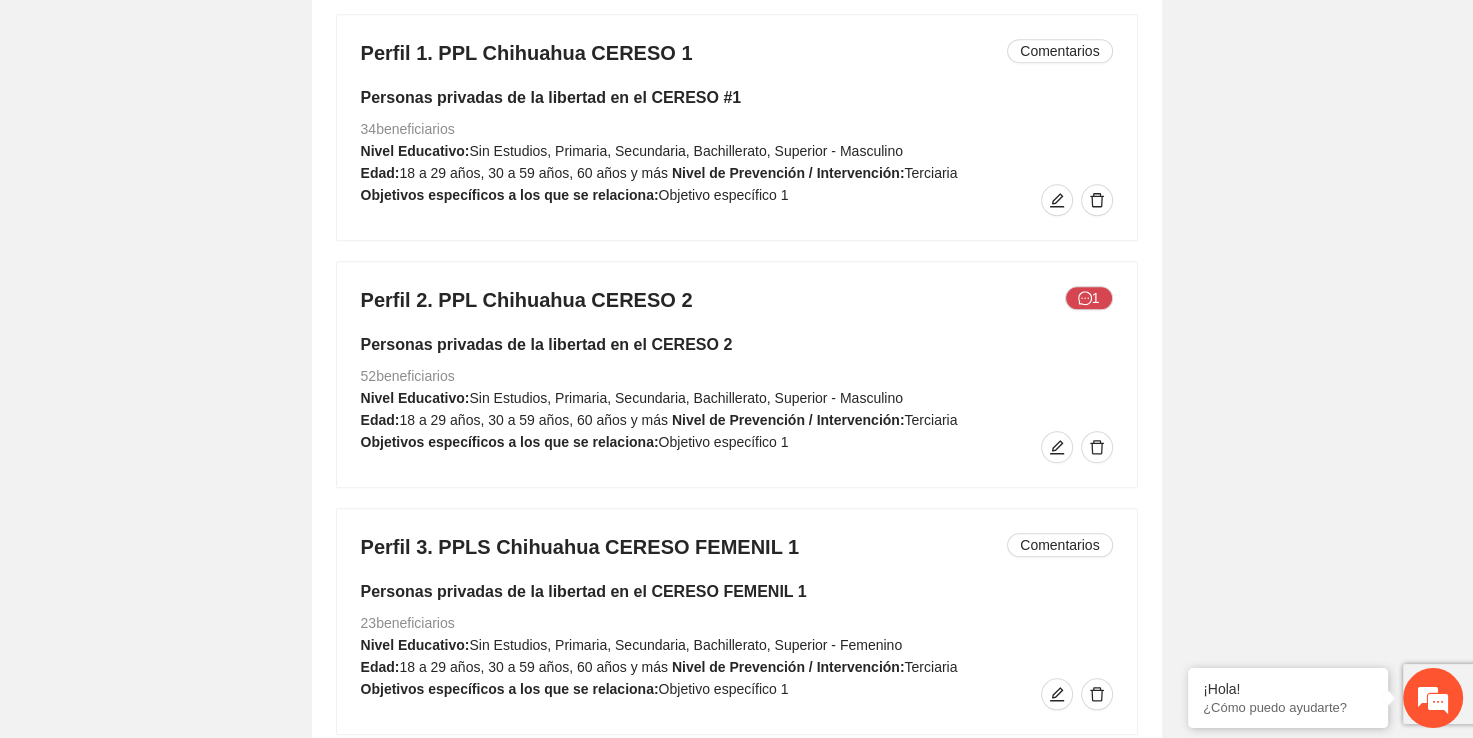 scroll, scrollTop: 9050, scrollLeft: 0, axis: vertical 